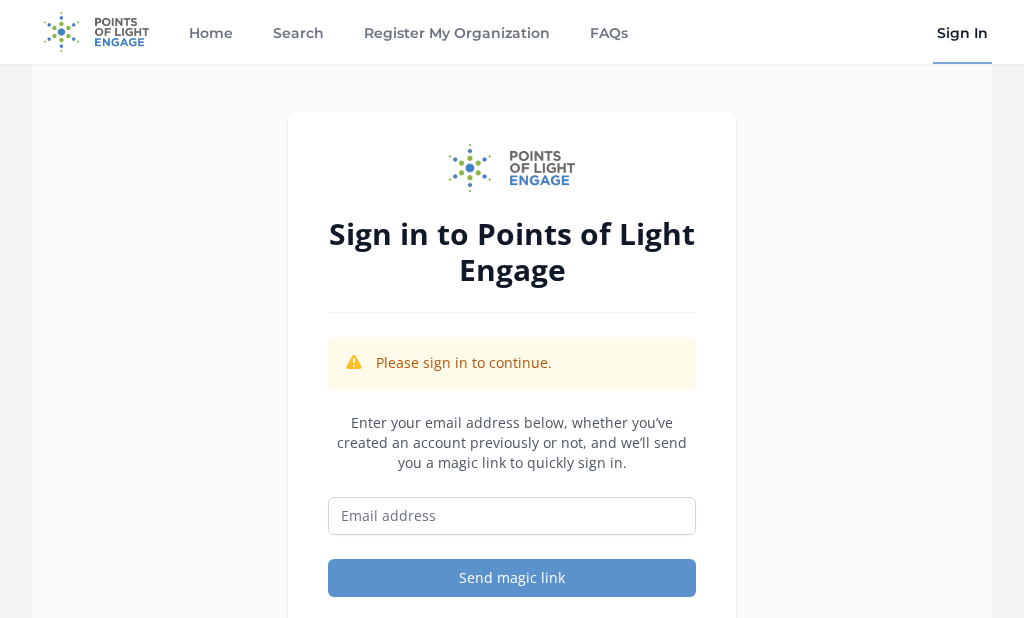 scroll, scrollTop: 0, scrollLeft: 0, axis: both 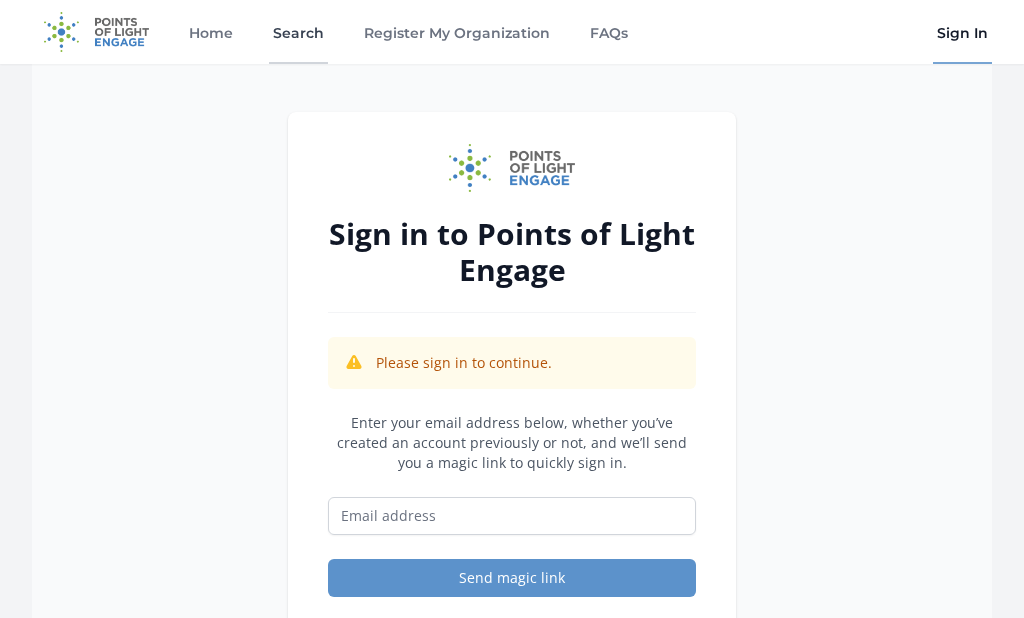 click on "Search" at bounding box center (298, 32) 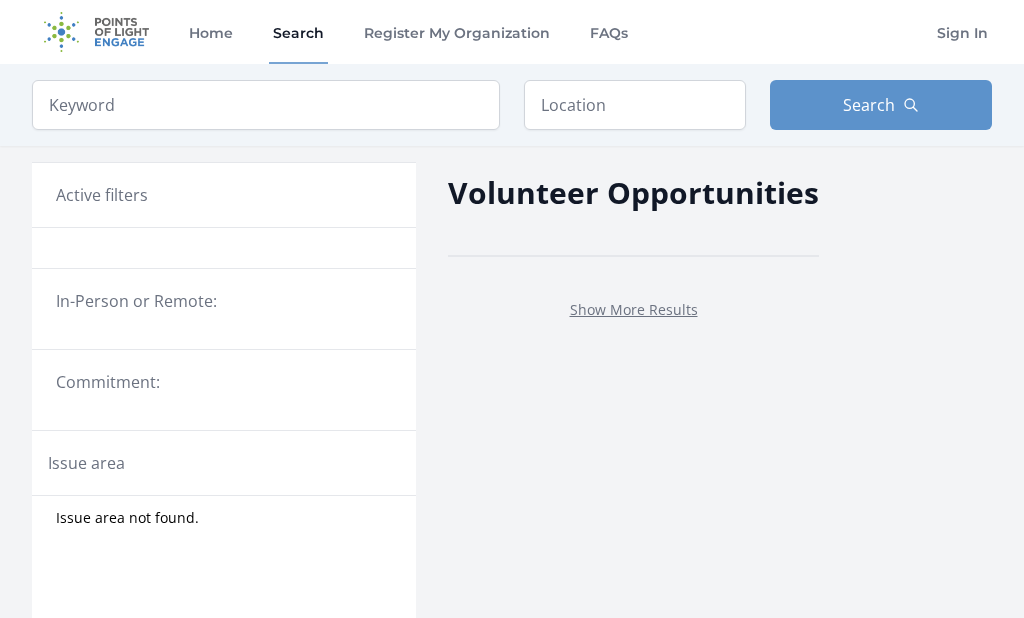 scroll, scrollTop: 0, scrollLeft: 0, axis: both 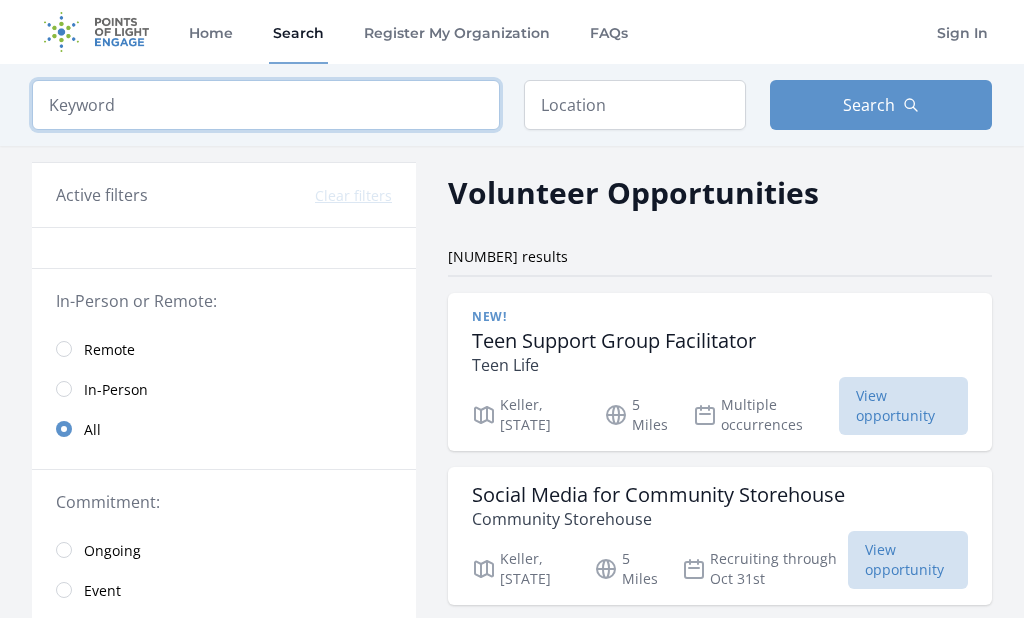 click at bounding box center [266, 105] 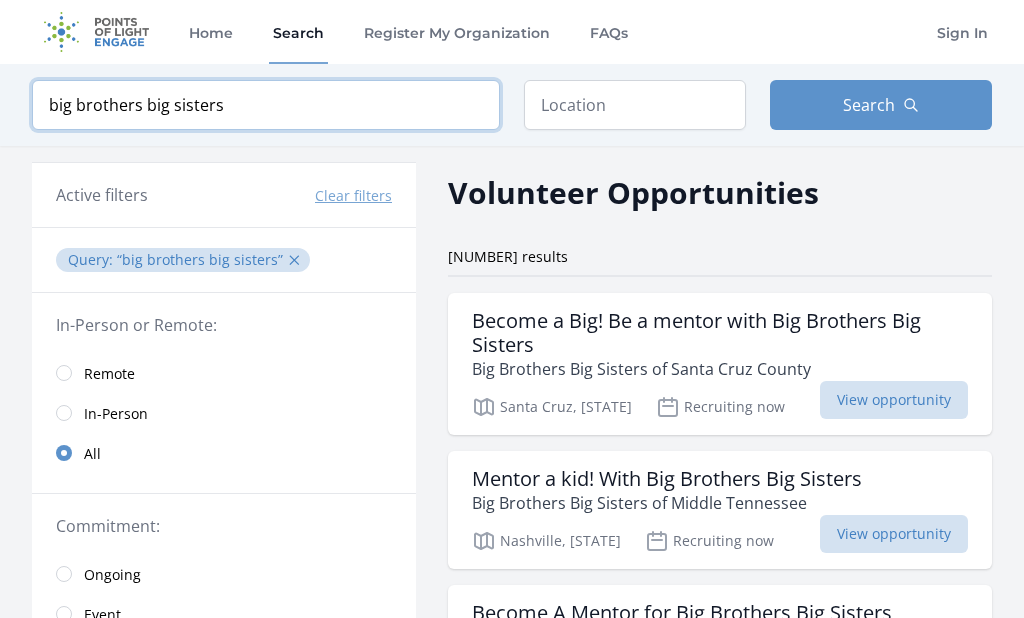 click at bounding box center (0, 0) 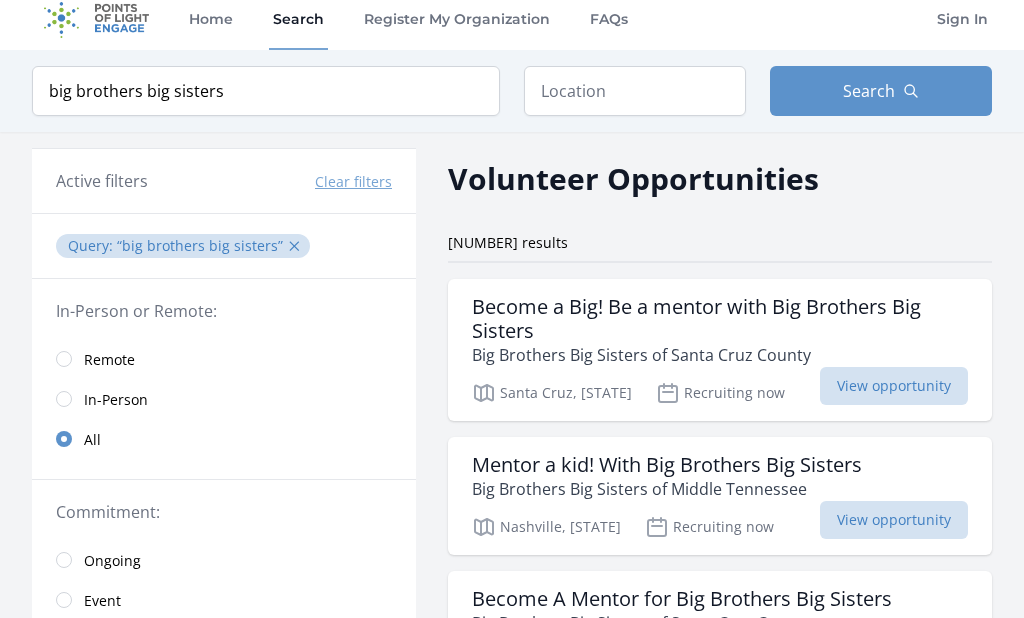 scroll, scrollTop: 0, scrollLeft: 0, axis: both 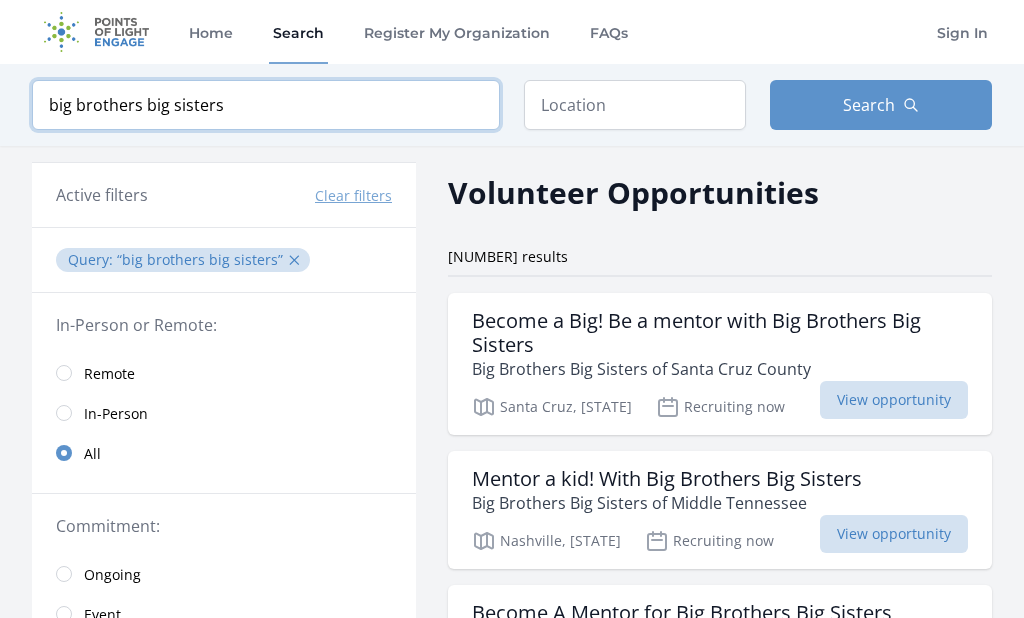 click on "big brothers big sisters" at bounding box center [266, 105] 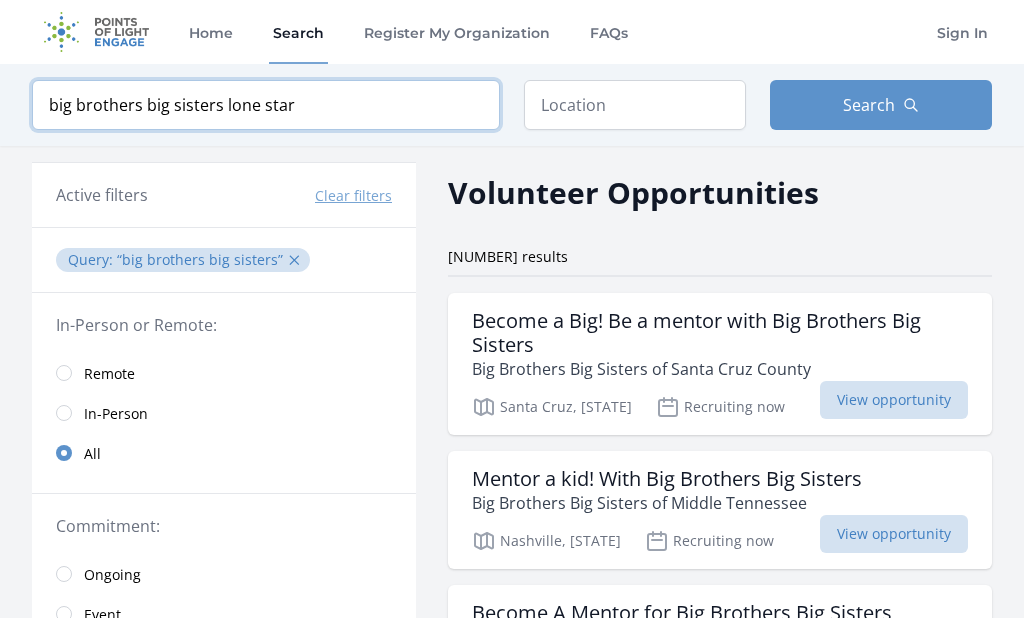 type on "big brothers big sisters lone star" 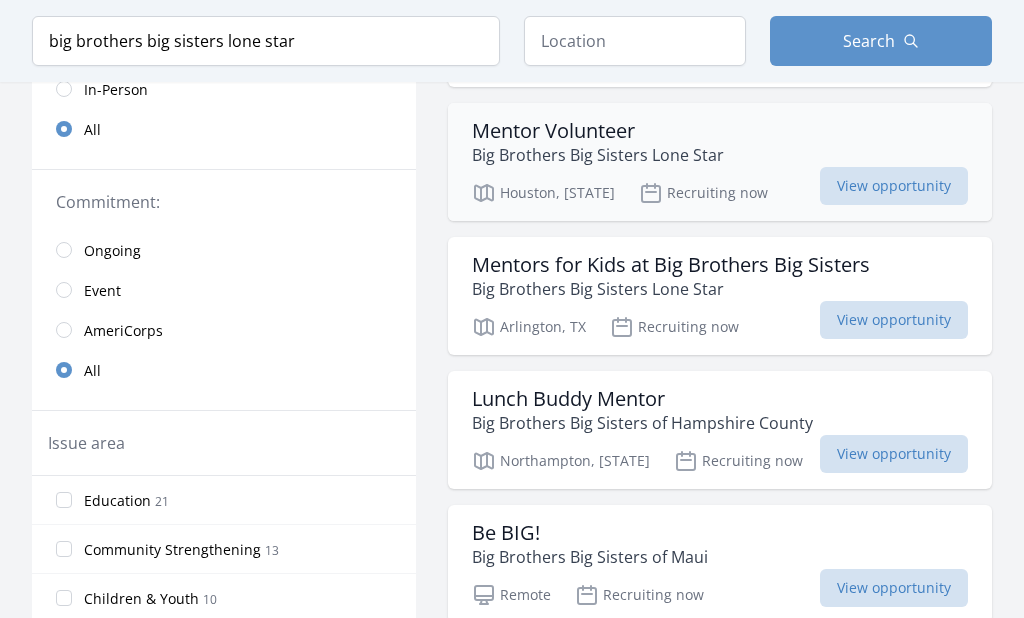 scroll, scrollTop: 400, scrollLeft: 0, axis: vertical 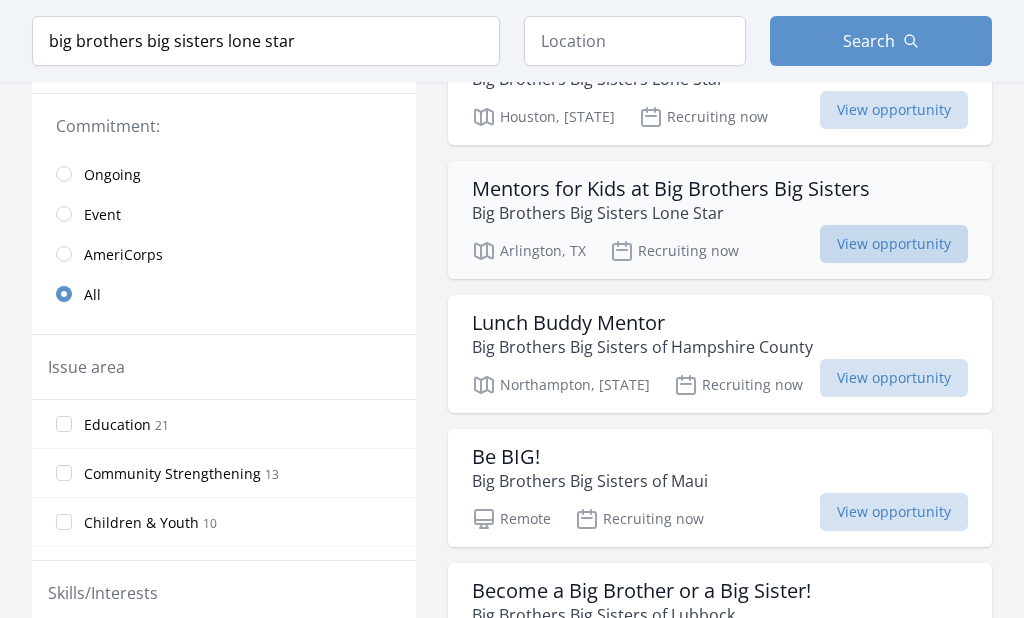 click on "View opportunity" at bounding box center (894, 244) 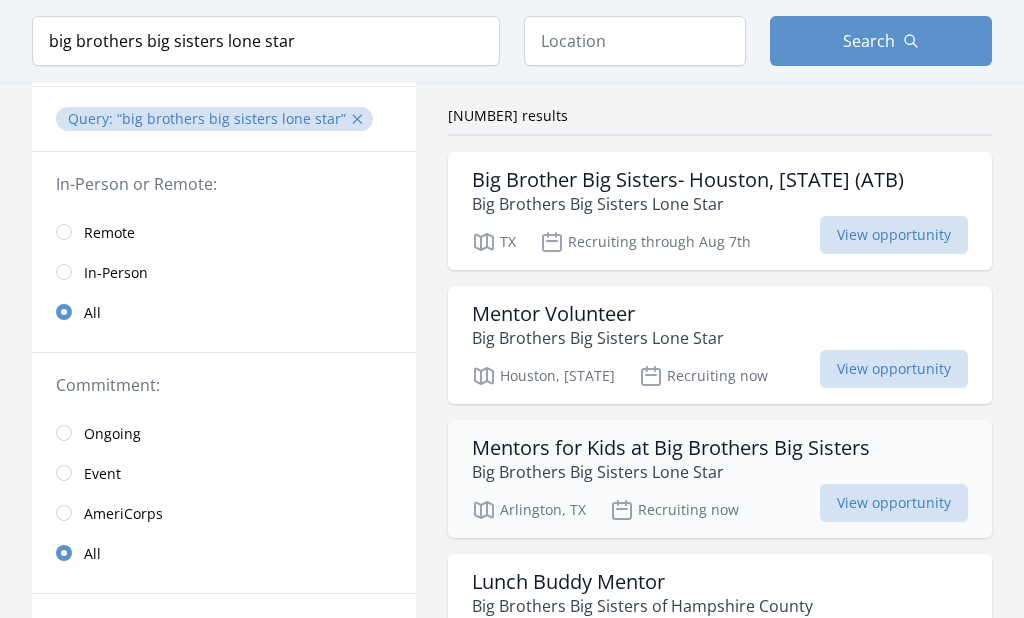 scroll, scrollTop: 100, scrollLeft: 0, axis: vertical 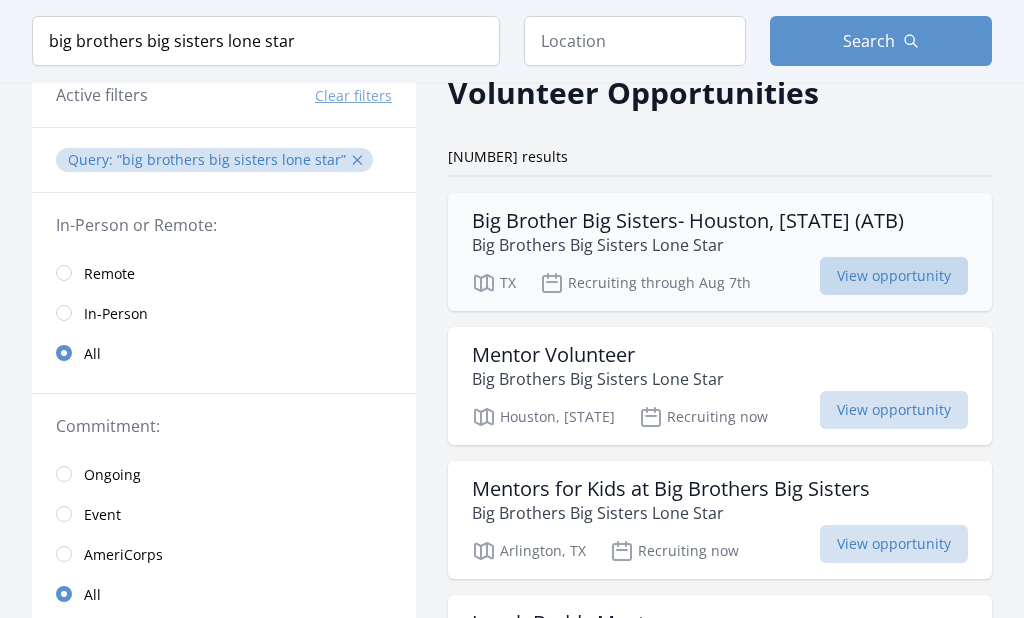 click on "View opportunity" at bounding box center (894, 276) 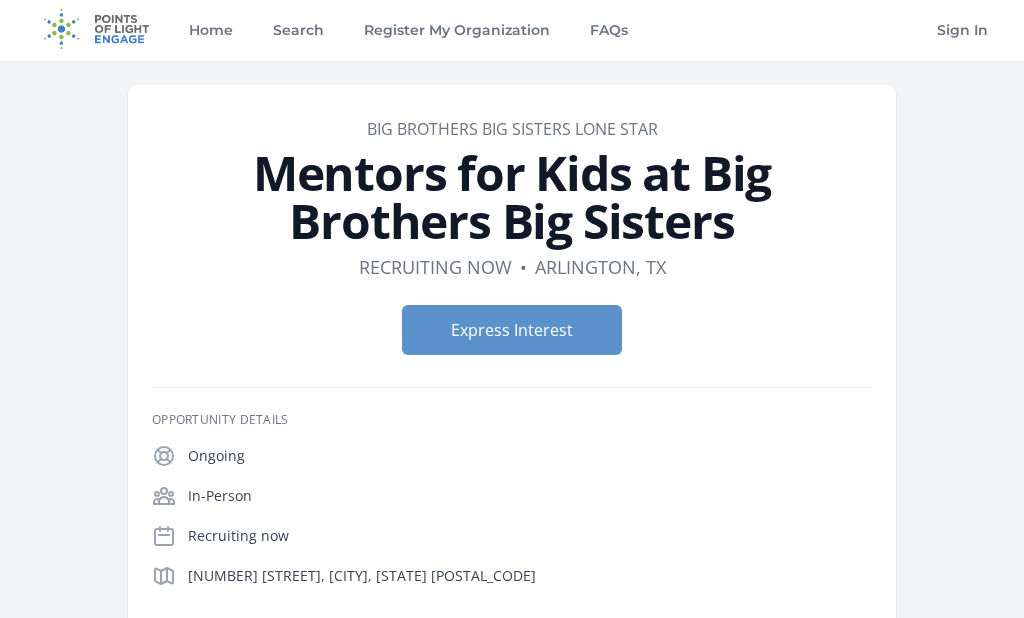scroll, scrollTop: 0, scrollLeft: 0, axis: both 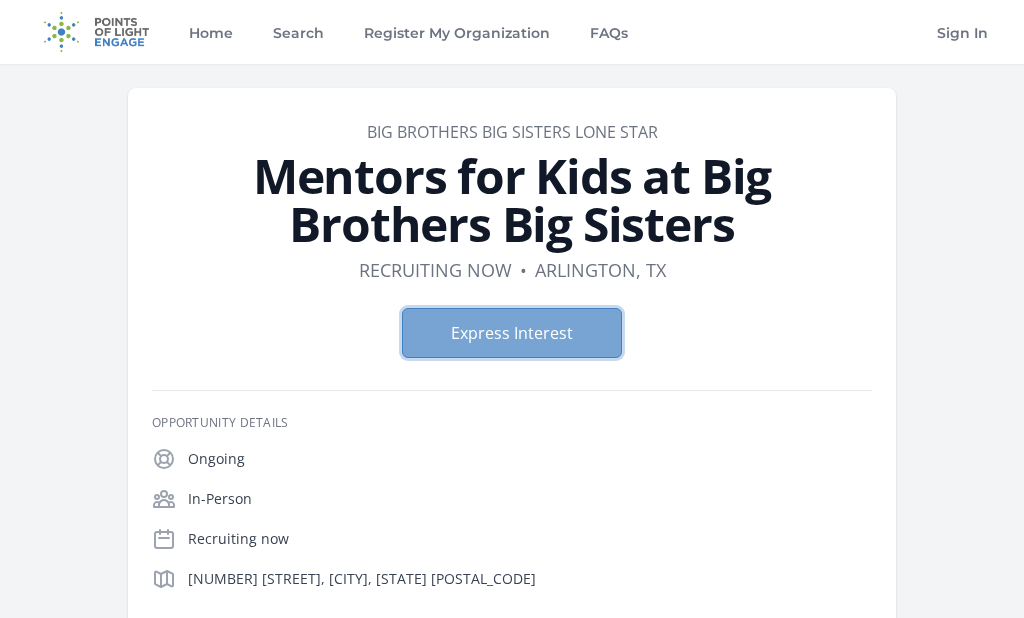 click on "Express Interest" at bounding box center [512, 333] 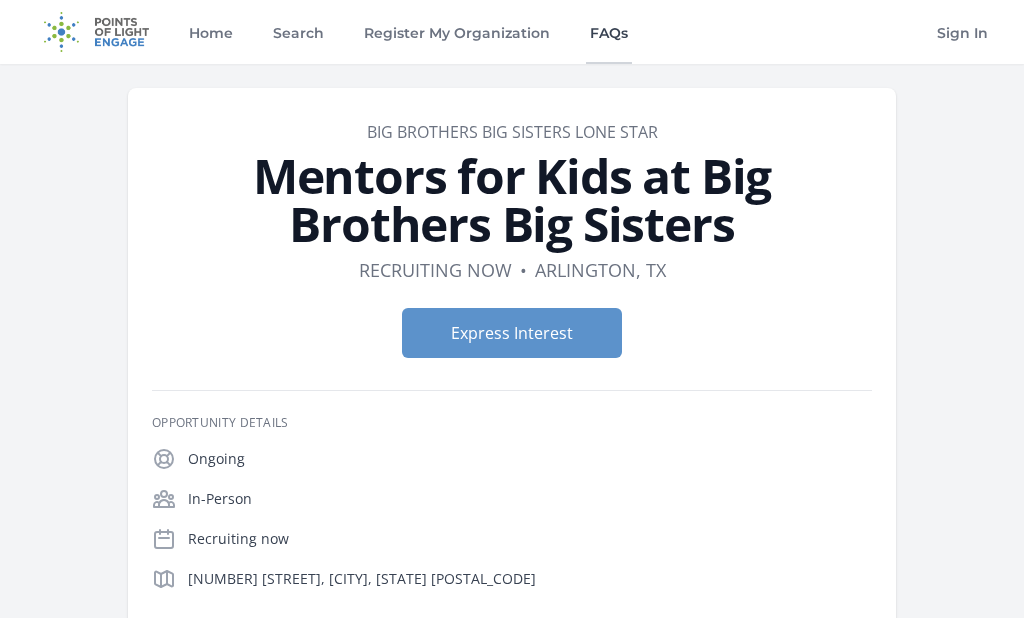 click on "FAQs" at bounding box center (609, 32) 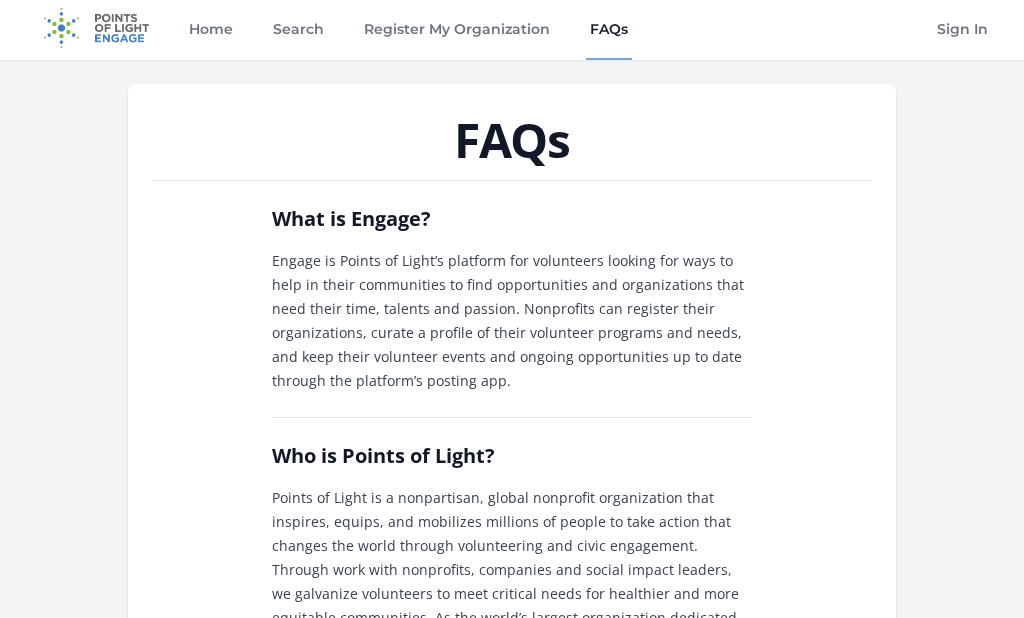scroll, scrollTop: 0, scrollLeft: 0, axis: both 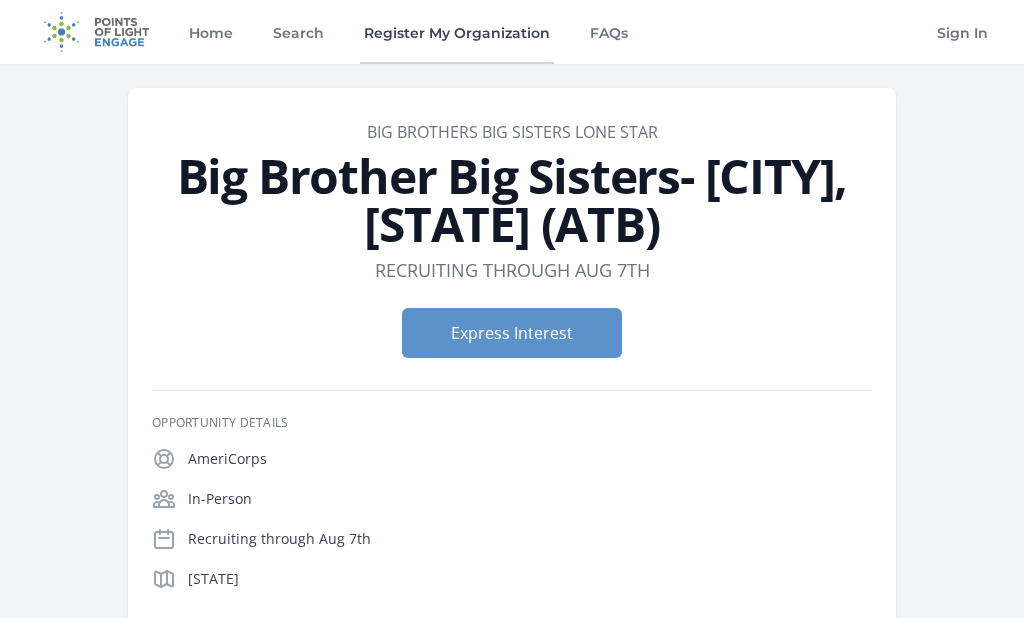 click on "Register My Organization" at bounding box center (457, 32) 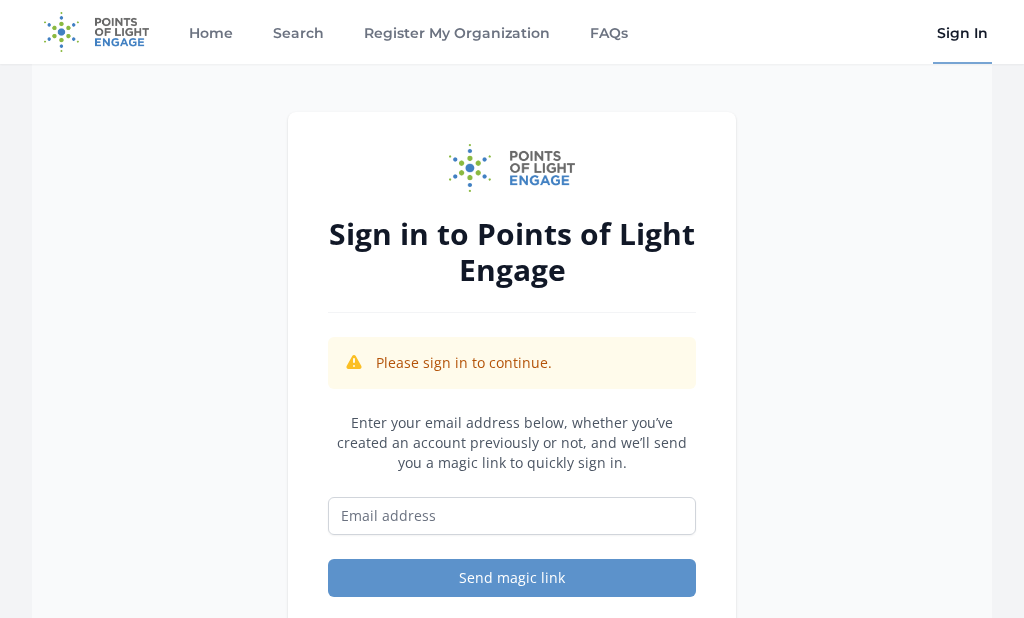 scroll, scrollTop: 0, scrollLeft: 0, axis: both 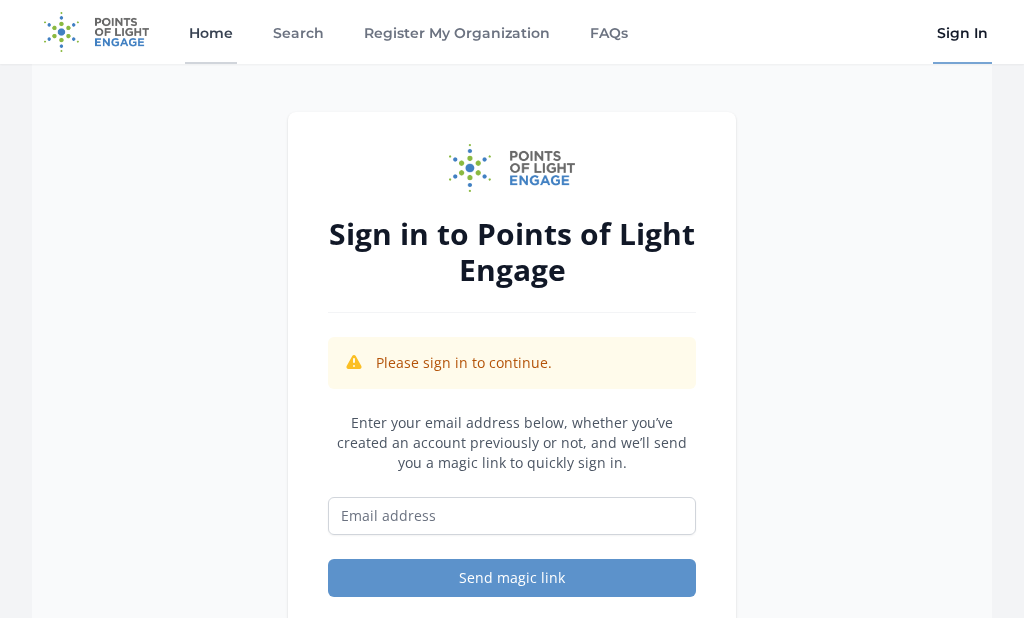 click on "Home" at bounding box center (211, 32) 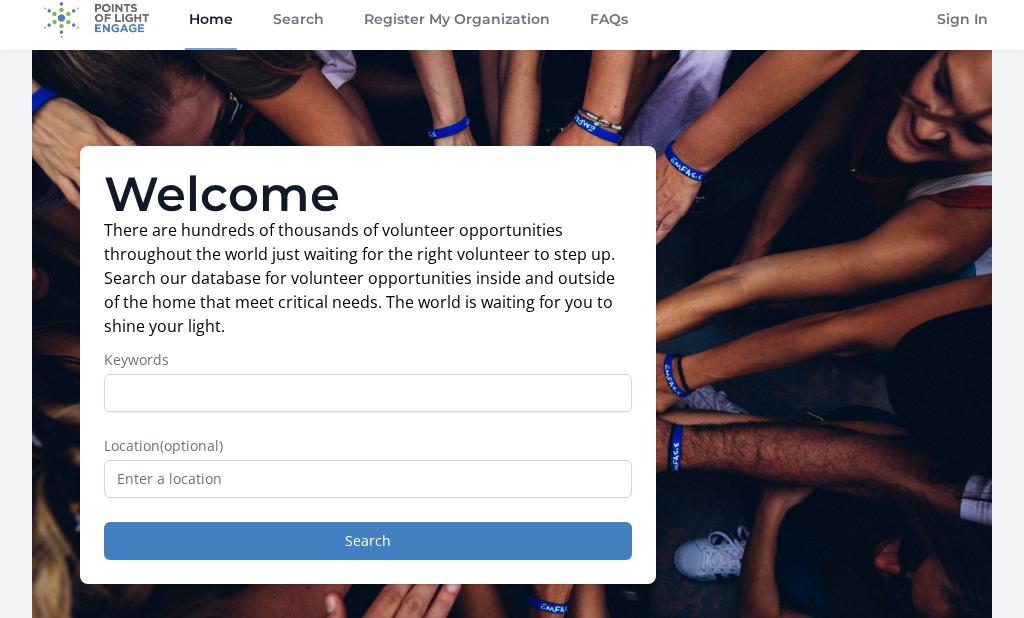 scroll, scrollTop: 0, scrollLeft: 0, axis: both 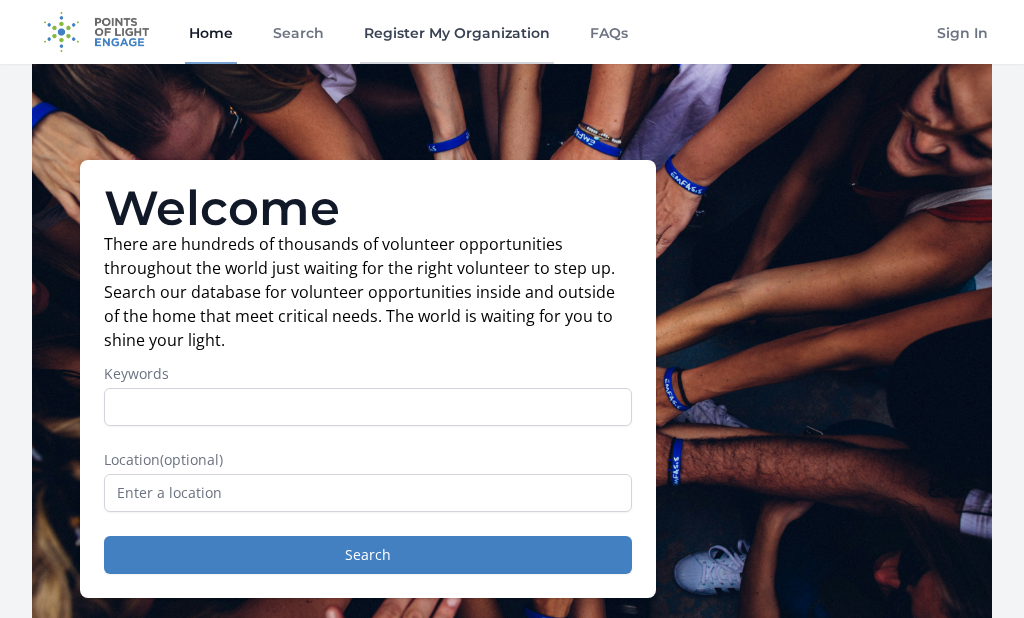 click on "Register My Organization" at bounding box center (457, 32) 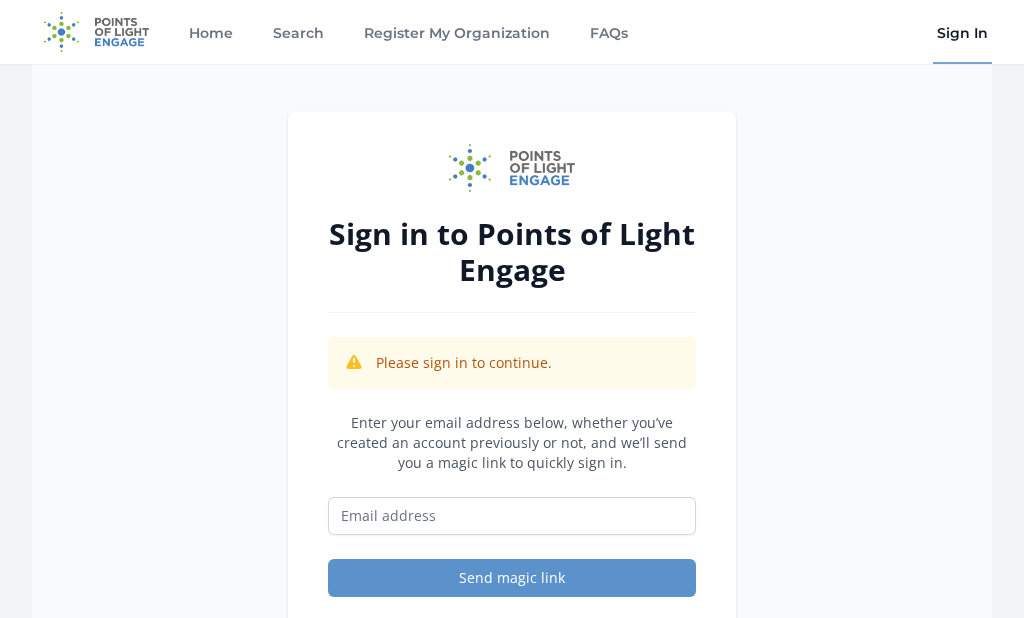 scroll, scrollTop: 0, scrollLeft: 0, axis: both 